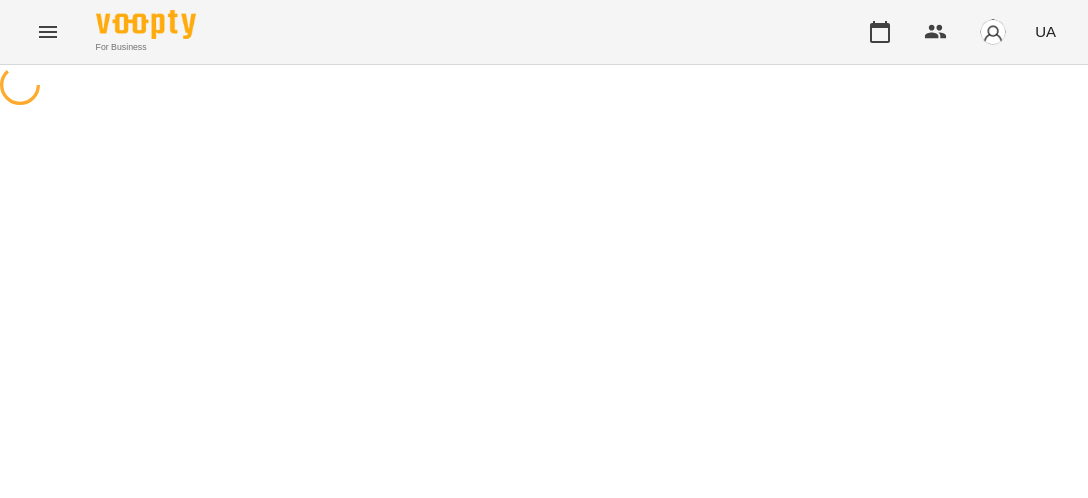 scroll, scrollTop: 0, scrollLeft: 0, axis: both 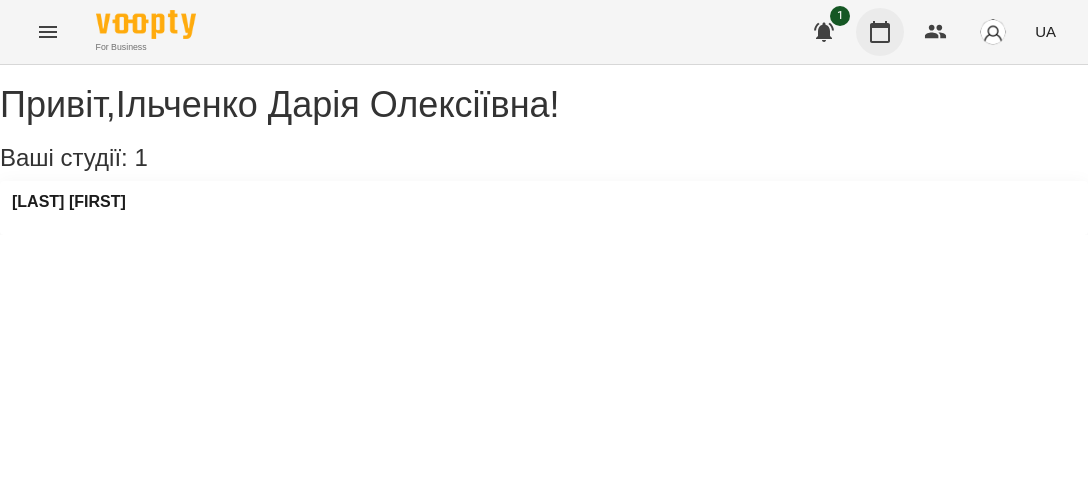 click 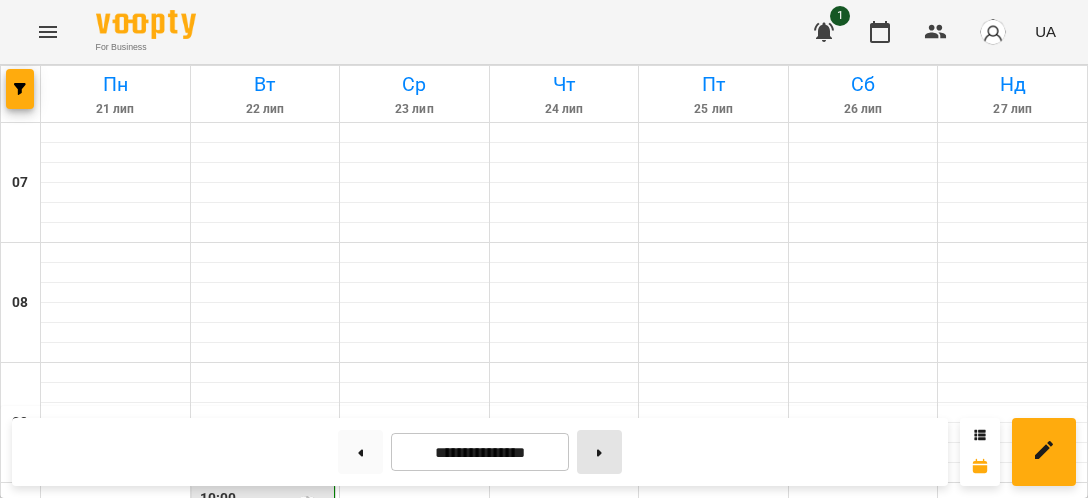 click at bounding box center (599, 452) 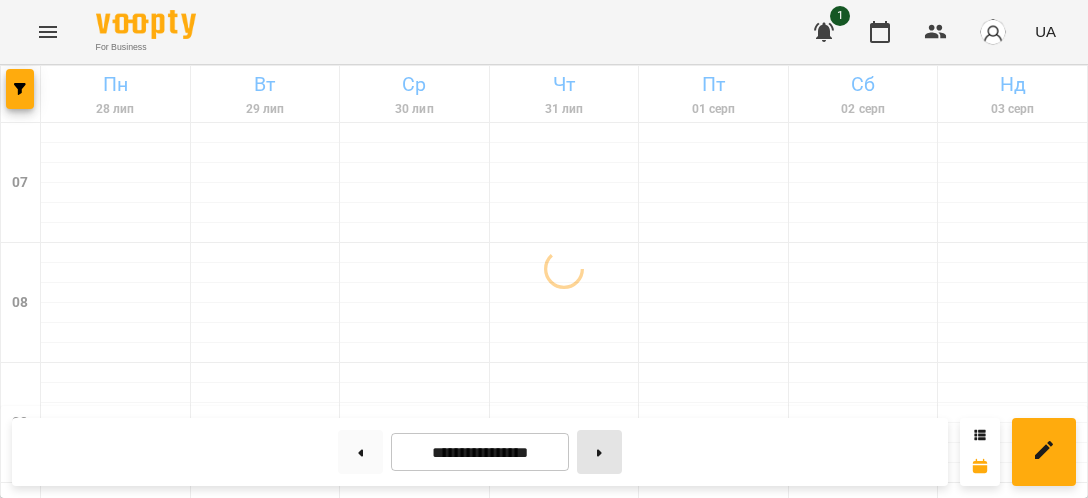 click at bounding box center [599, 452] 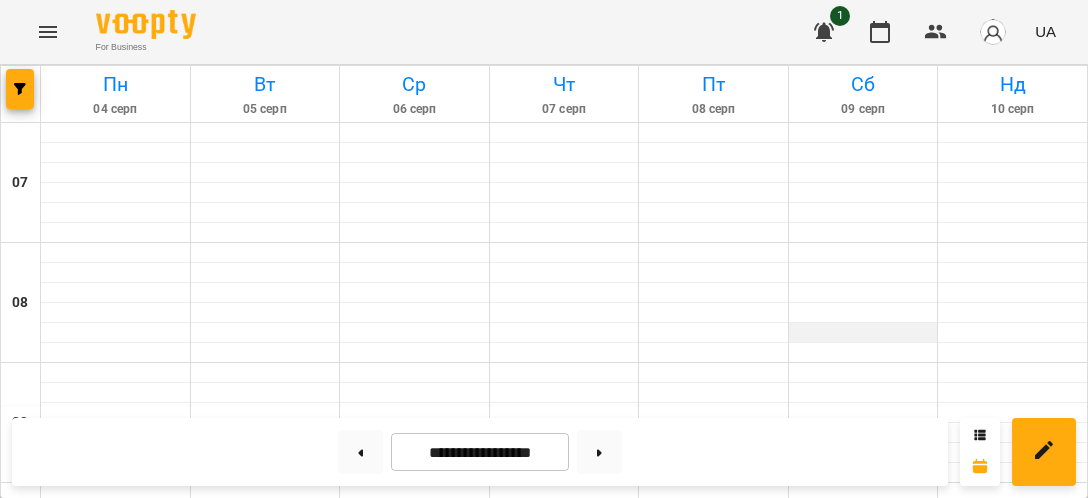 click at bounding box center [863, 342] 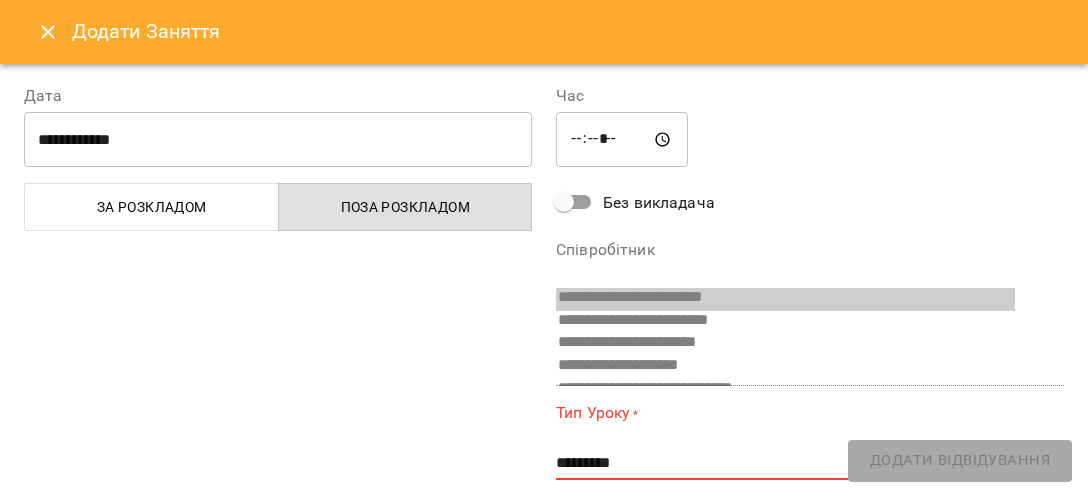 click on "*****" at bounding box center (622, 140) 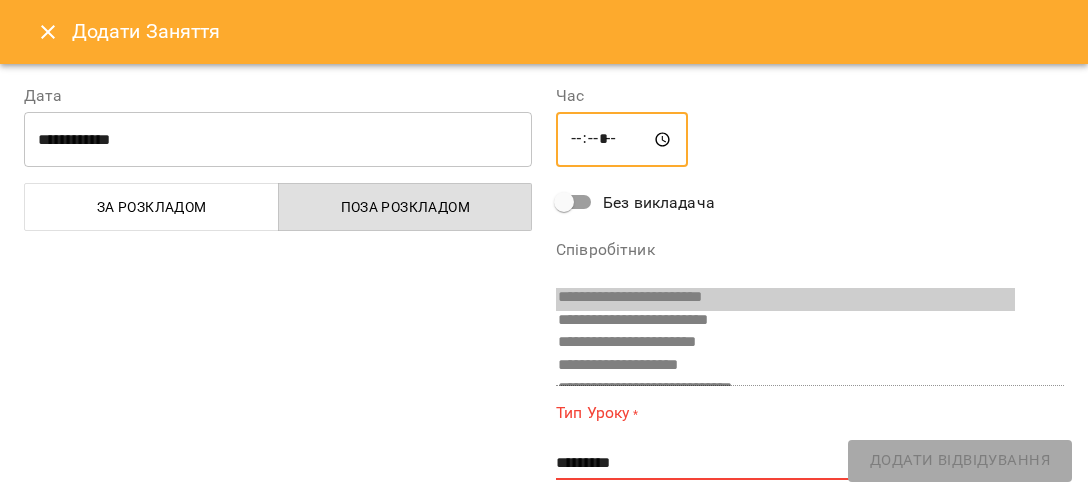 type on "*****" 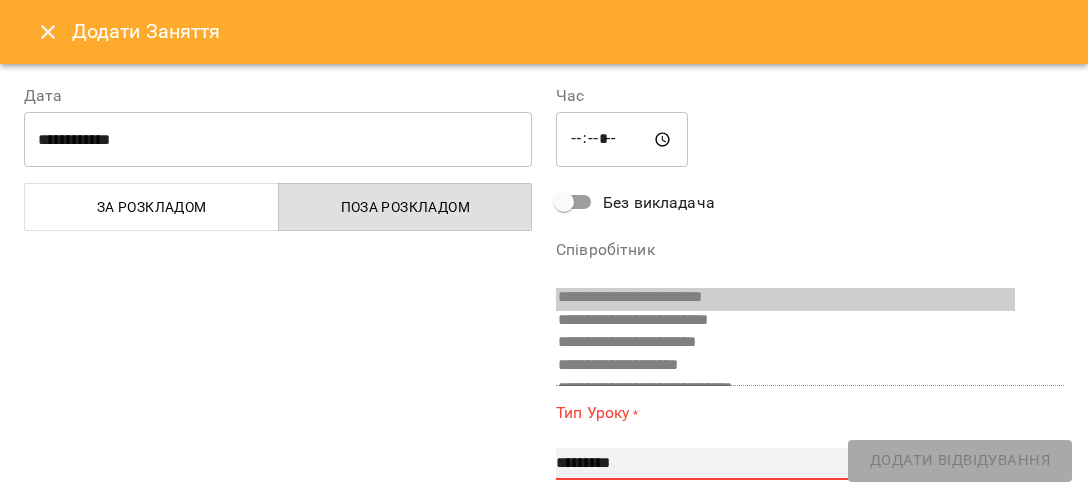 select on "**********" 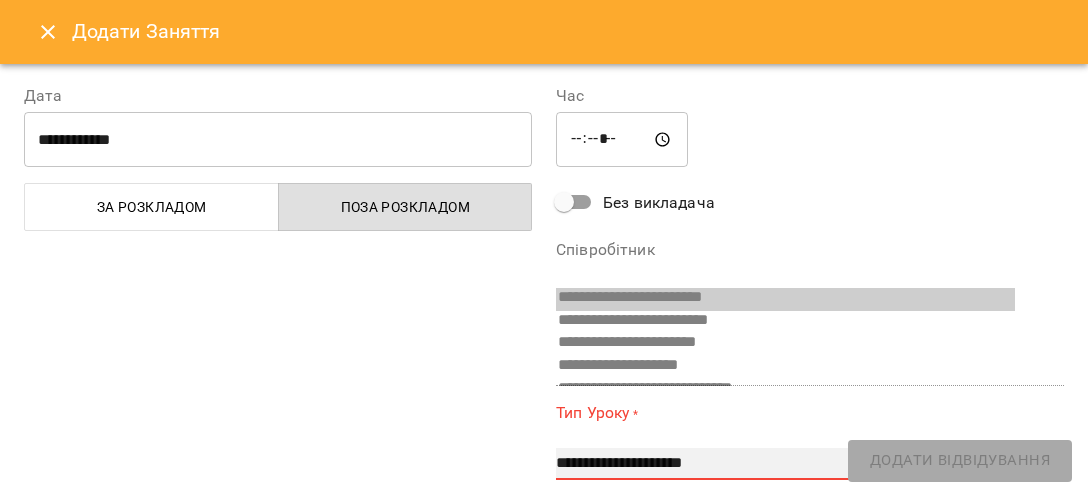 click on "**********" at bounding box center (0, 0) 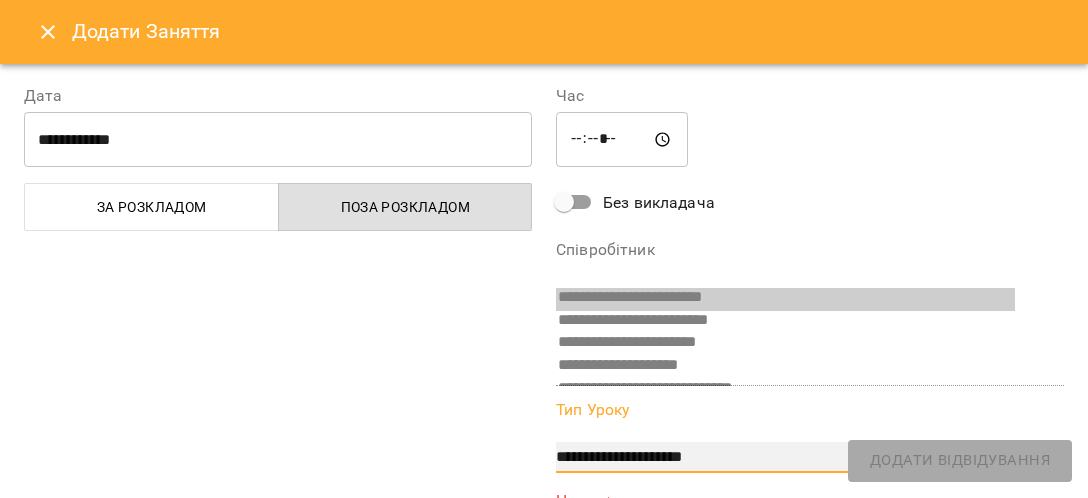 scroll, scrollTop: 231, scrollLeft: 0, axis: vertical 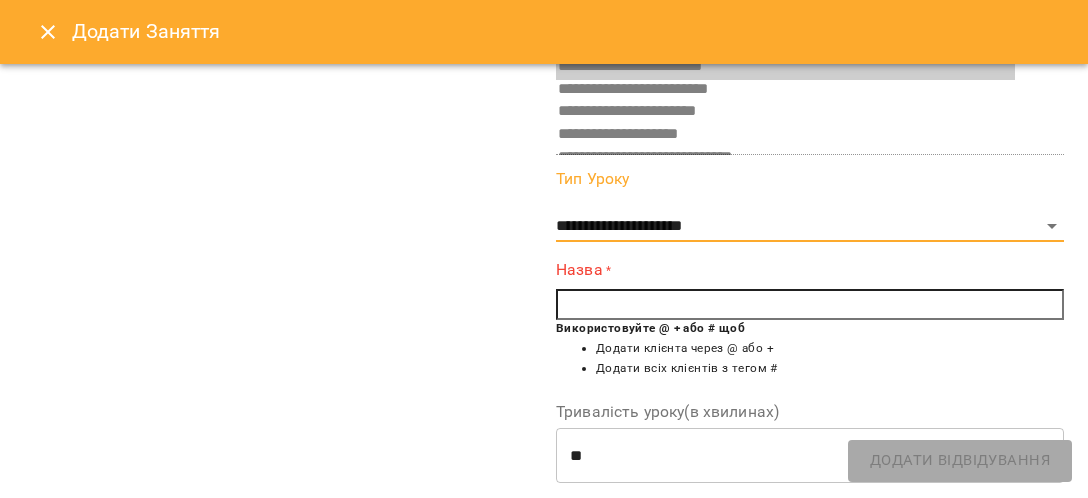 click at bounding box center [810, 305] 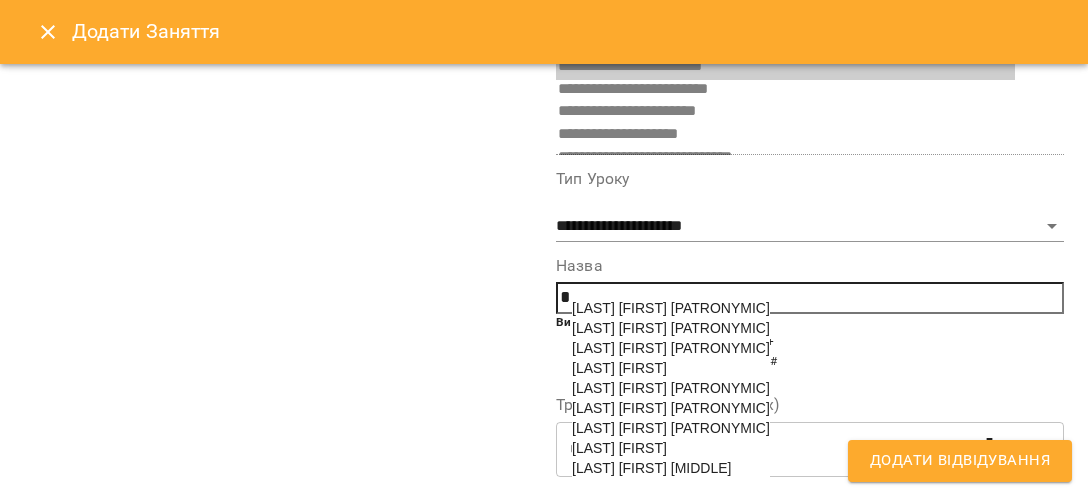 click on "[LAST] [FIRST] [PATRONYMIC]" at bounding box center [671, 428] 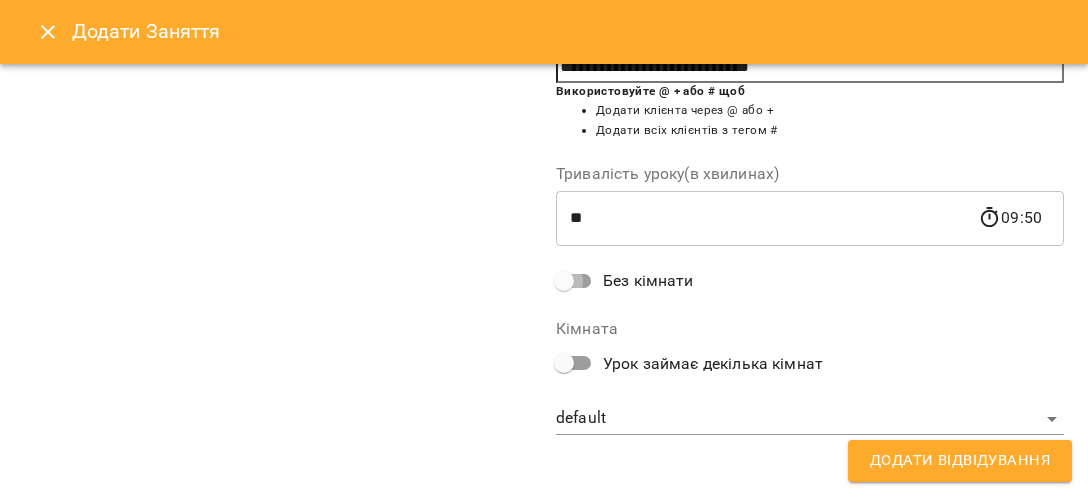 scroll, scrollTop: 321, scrollLeft: 0, axis: vertical 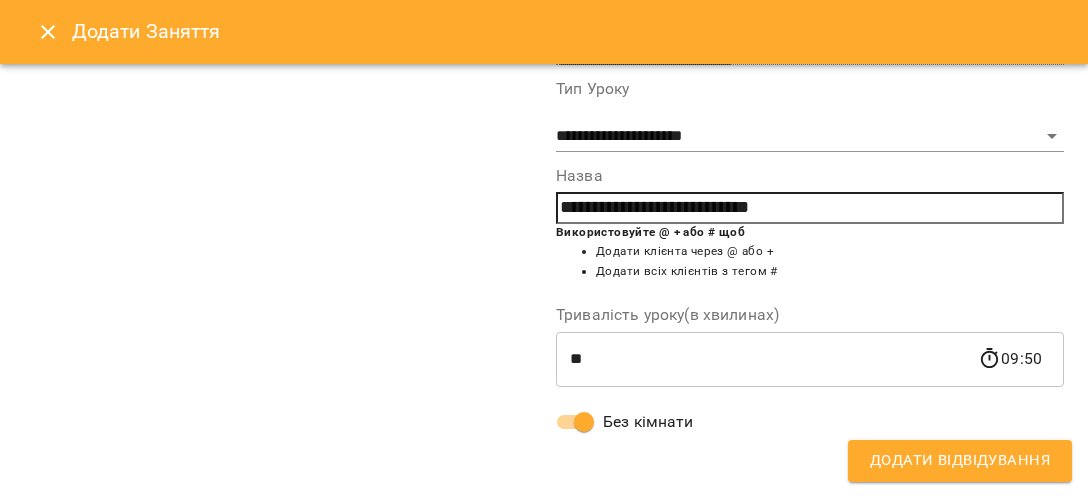 click on "Додати Відвідування" at bounding box center [960, 461] 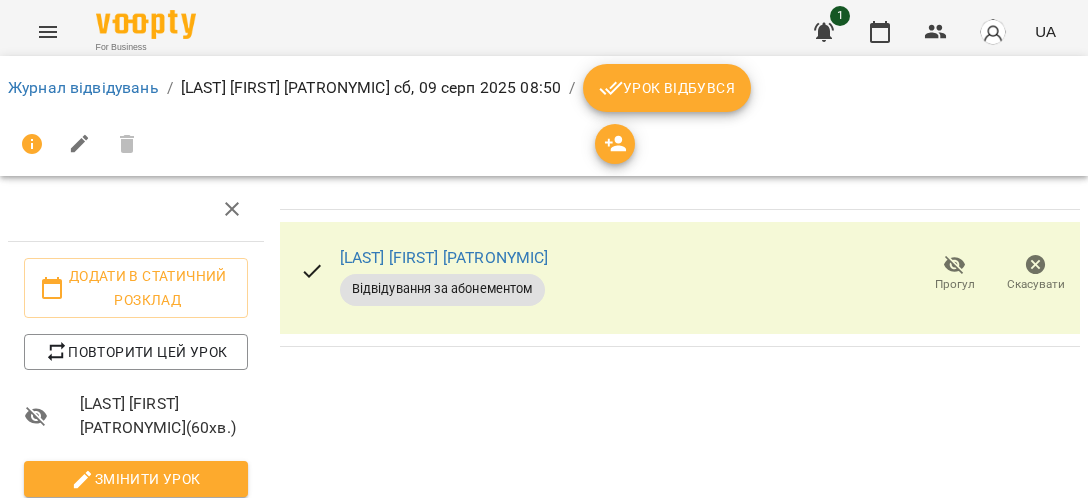 click on "Тихомирова Софія Євгенівна    сб, 09 серп 2025 08:50" at bounding box center [371, 88] 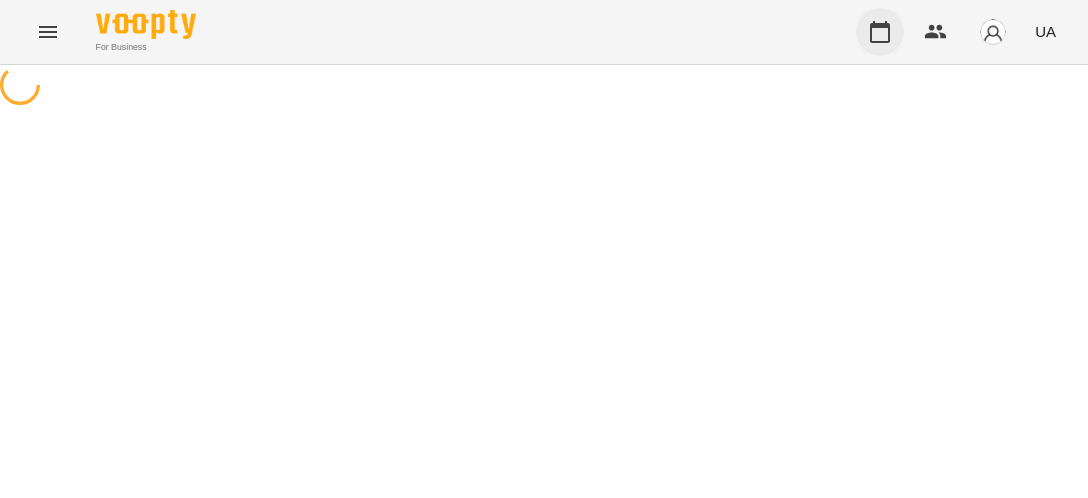 scroll, scrollTop: 0, scrollLeft: 0, axis: both 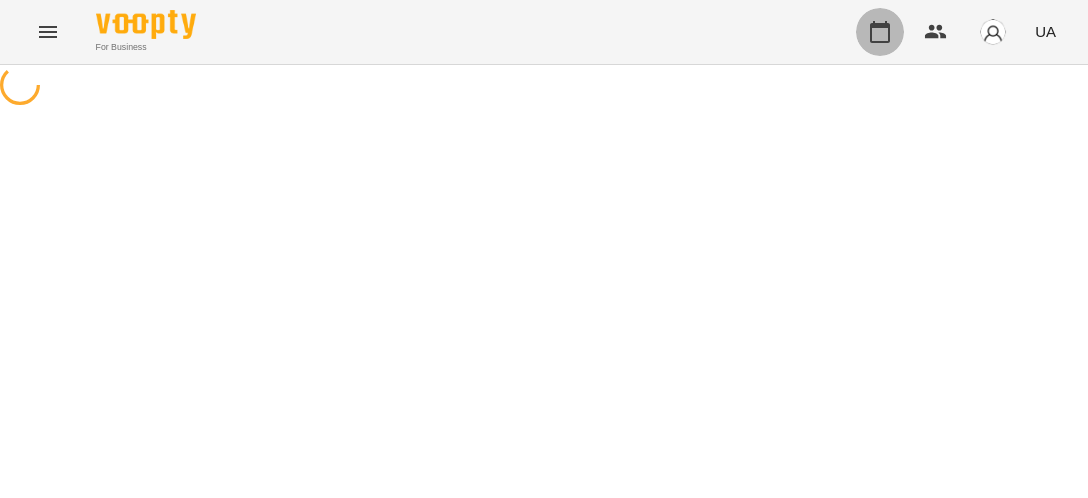 click 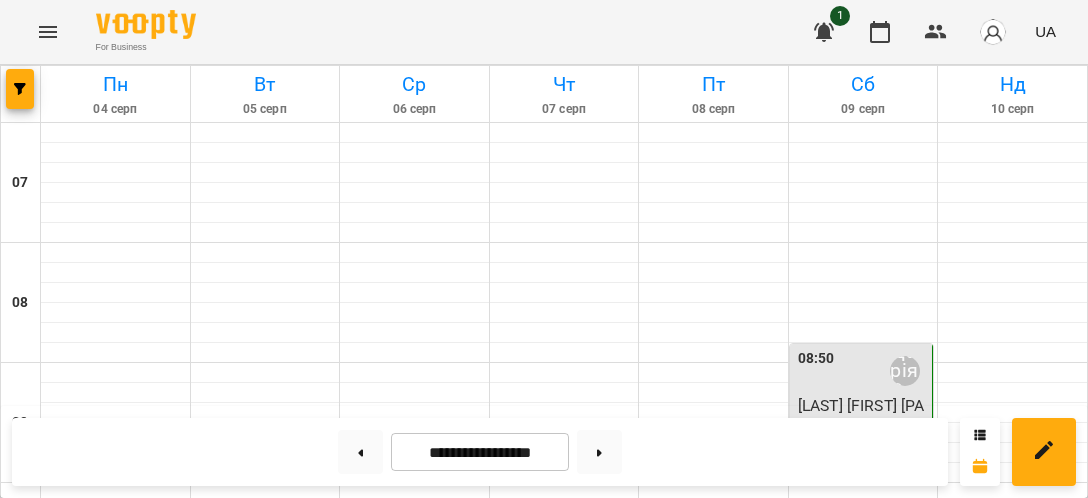 scroll, scrollTop: 231, scrollLeft: 0, axis: vertical 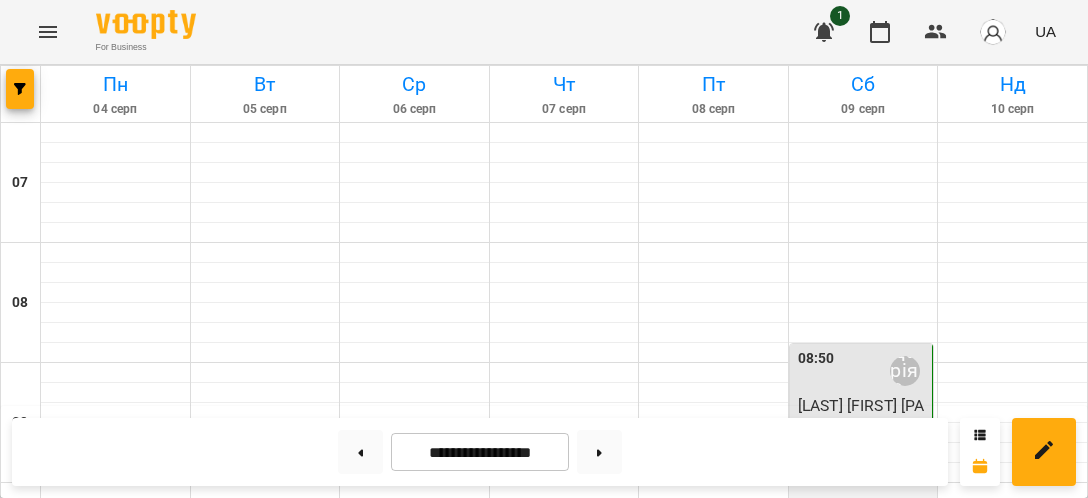 click at bounding box center (863, 493) 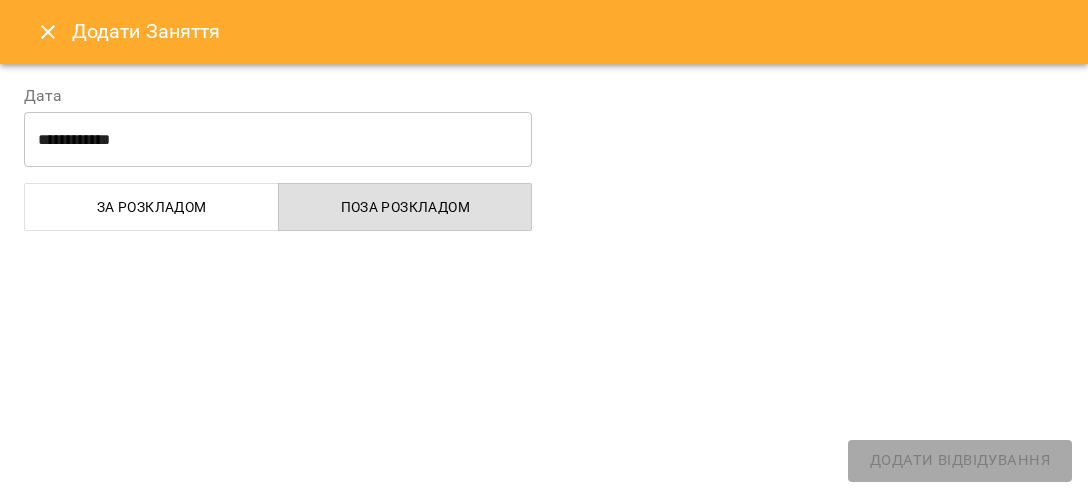 select on "**********" 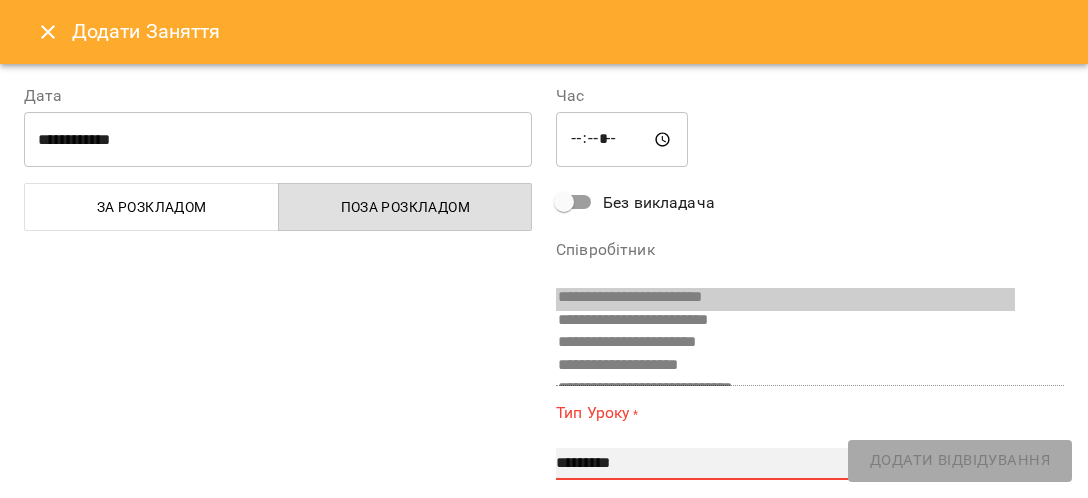 select on "**********" 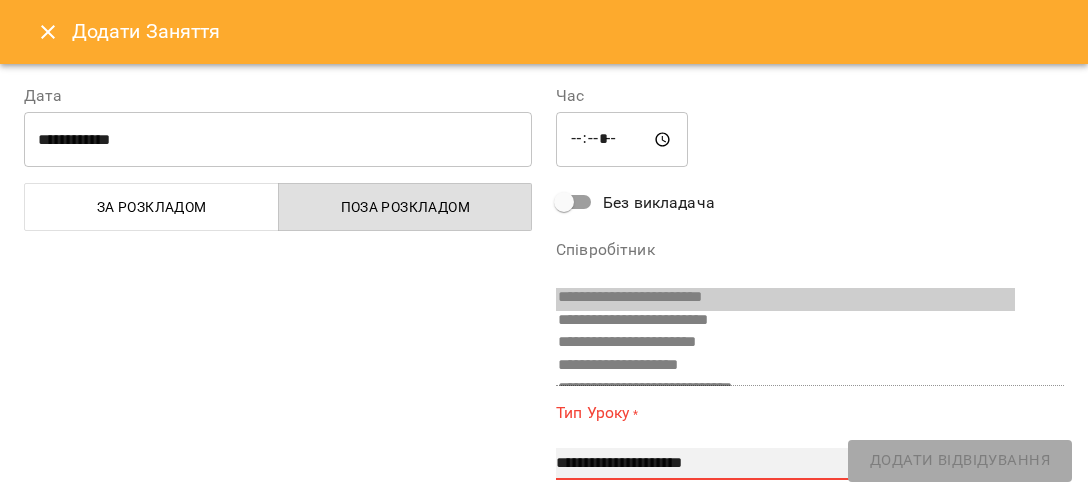 click on "**********" at bounding box center (0, 0) 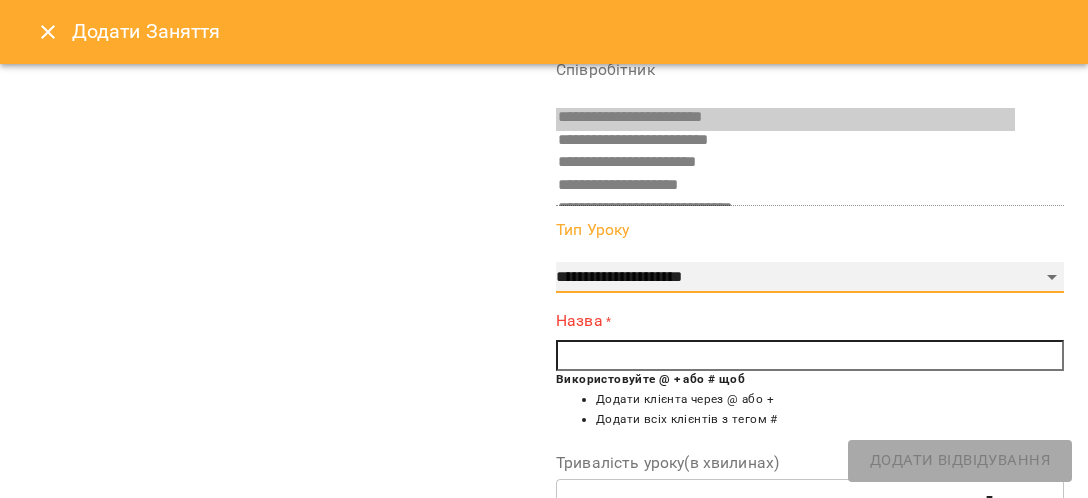 scroll, scrollTop: 231, scrollLeft: 0, axis: vertical 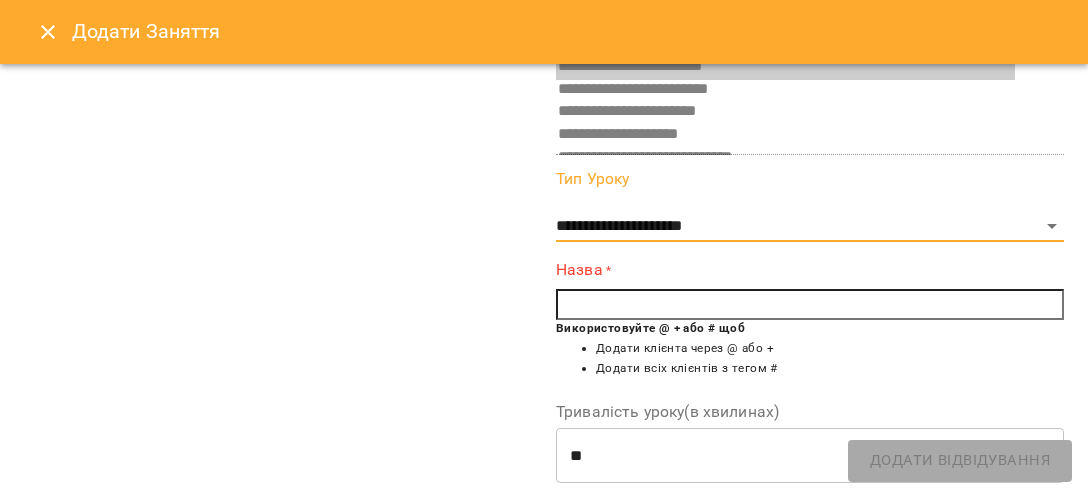 click at bounding box center (810, 305) 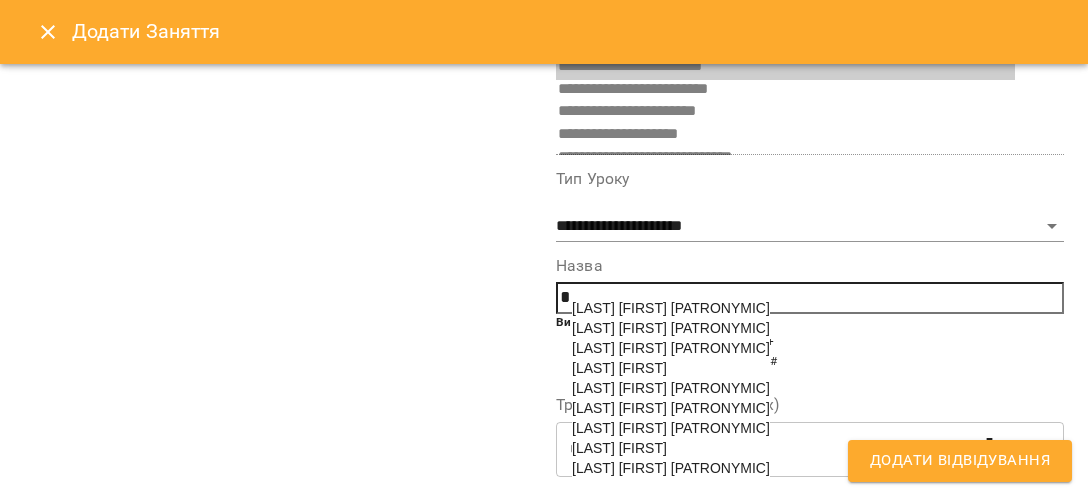 click on "[LAST] [FIRST] [PATRONYMIC]" at bounding box center [671, 388] 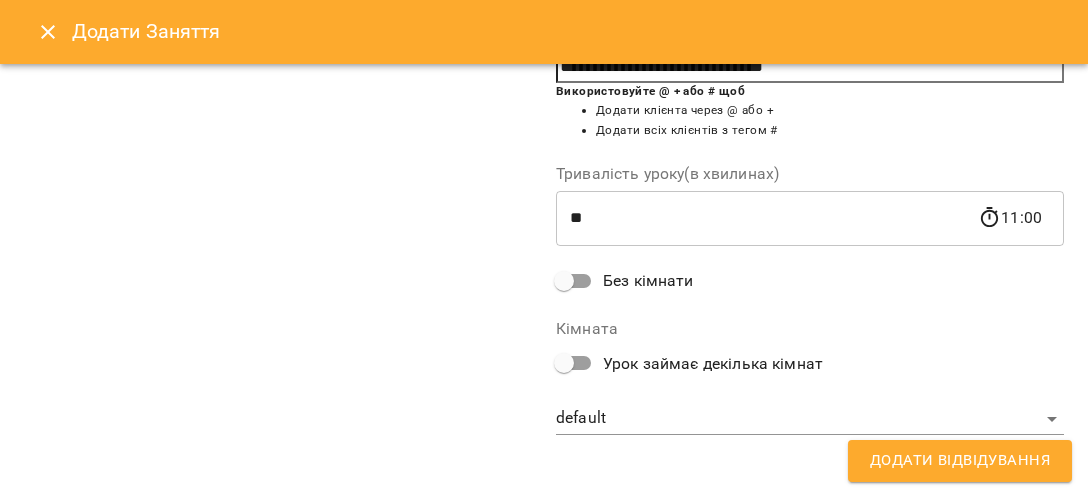 scroll, scrollTop: 321, scrollLeft: 0, axis: vertical 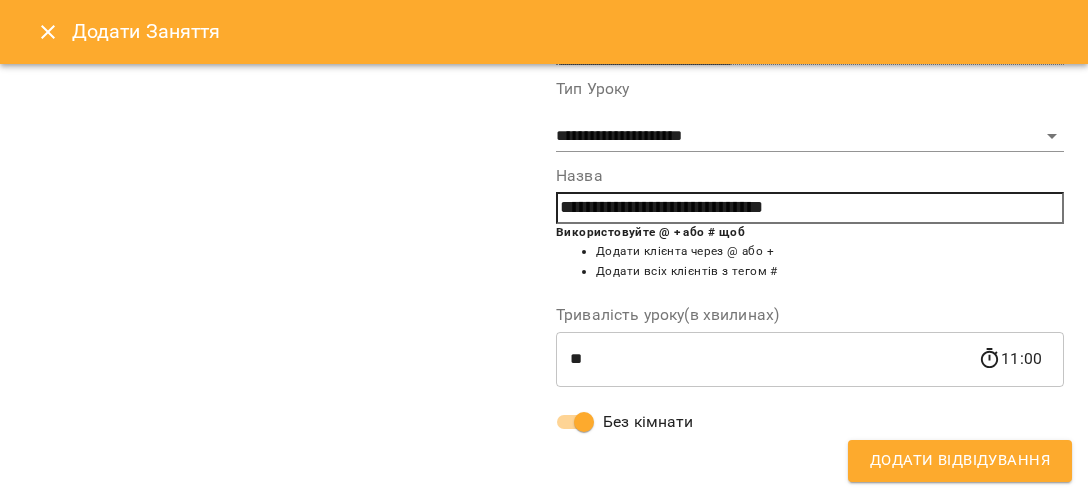 drag, startPoint x: 963, startPoint y: 461, endPoint x: 938, endPoint y: 435, distance: 36.069378 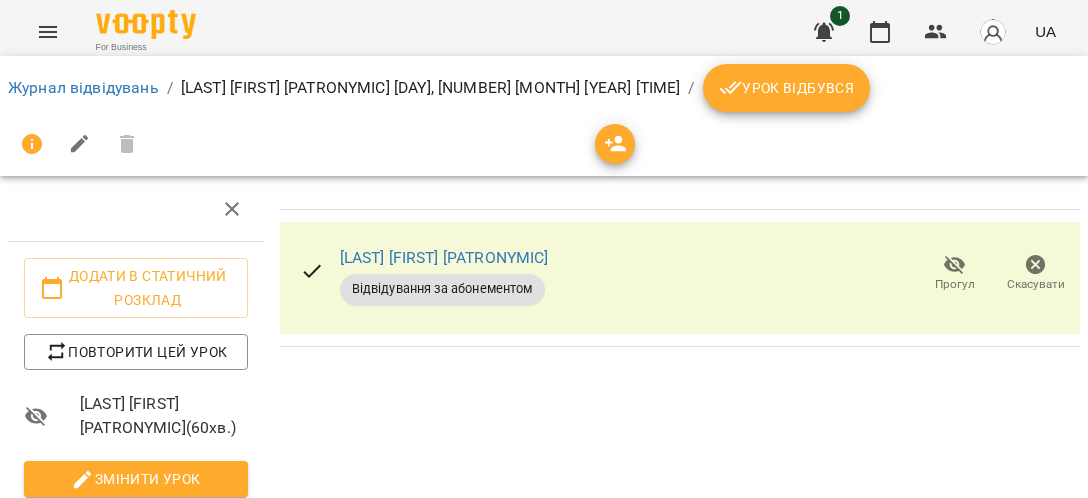 click on "Урок відбувся" at bounding box center [787, 88] 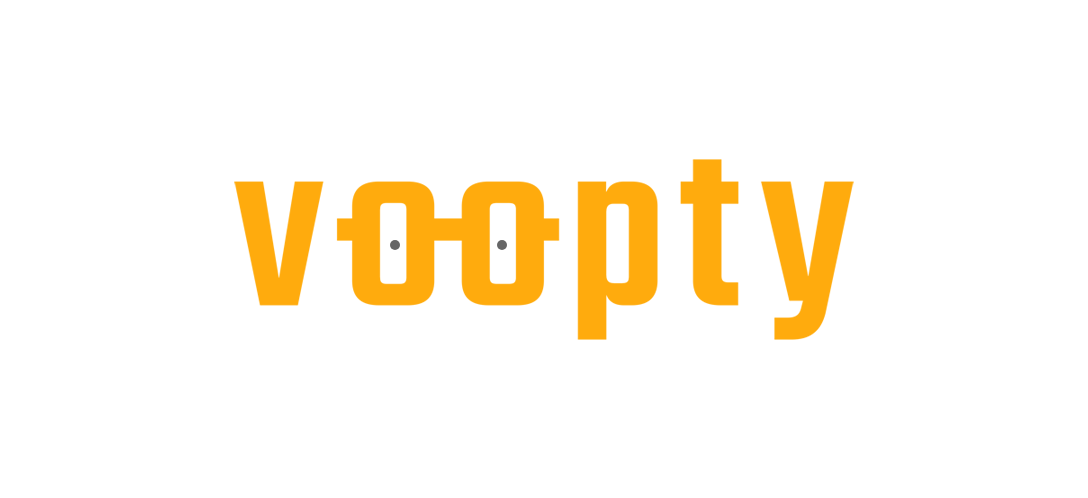 scroll, scrollTop: 0, scrollLeft: 0, axis: both 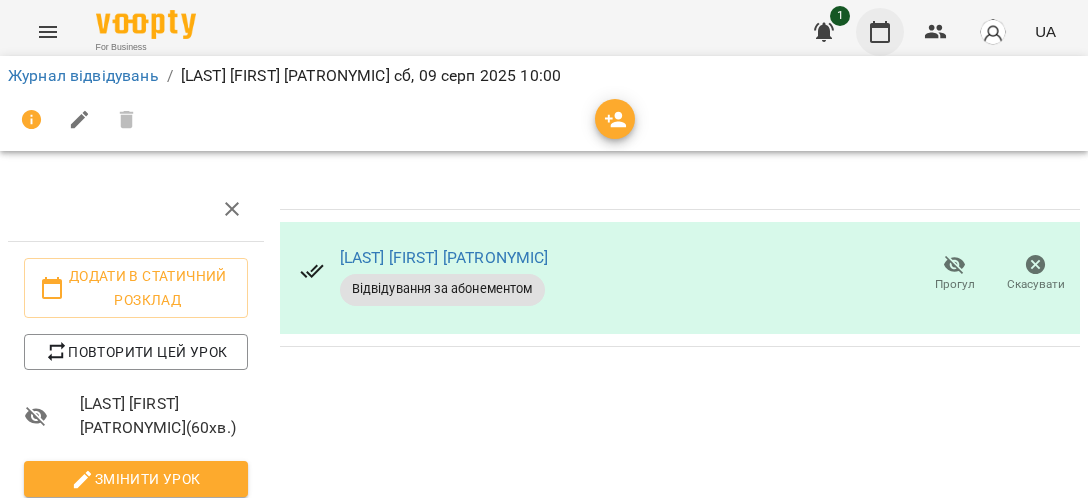 click 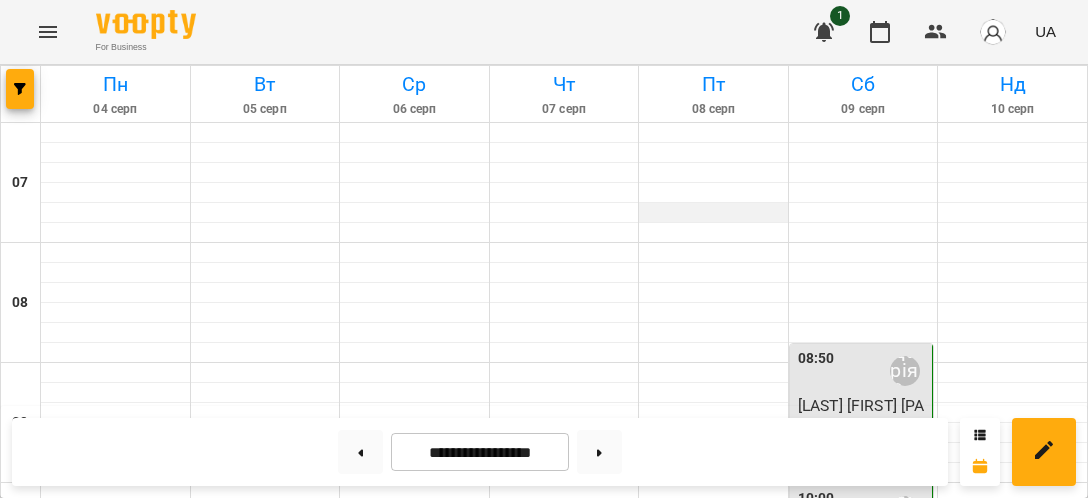 scroll, scrollTop: 231, scrollLeft: 0, axis: vertical 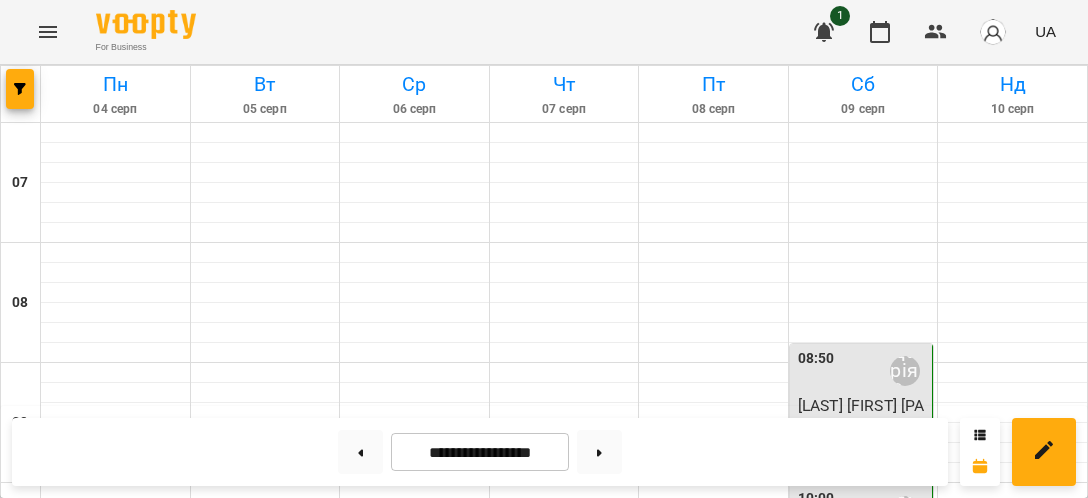 click on "[LAST] [FIRST] [PATRONYMIC]" at bounding box center [861, 417] 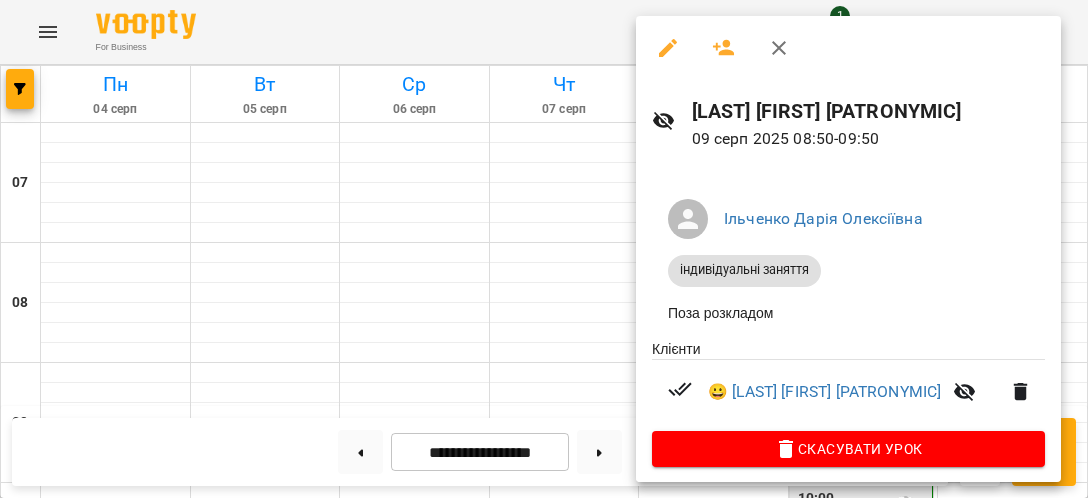 click at bounding box center [544, 249] 